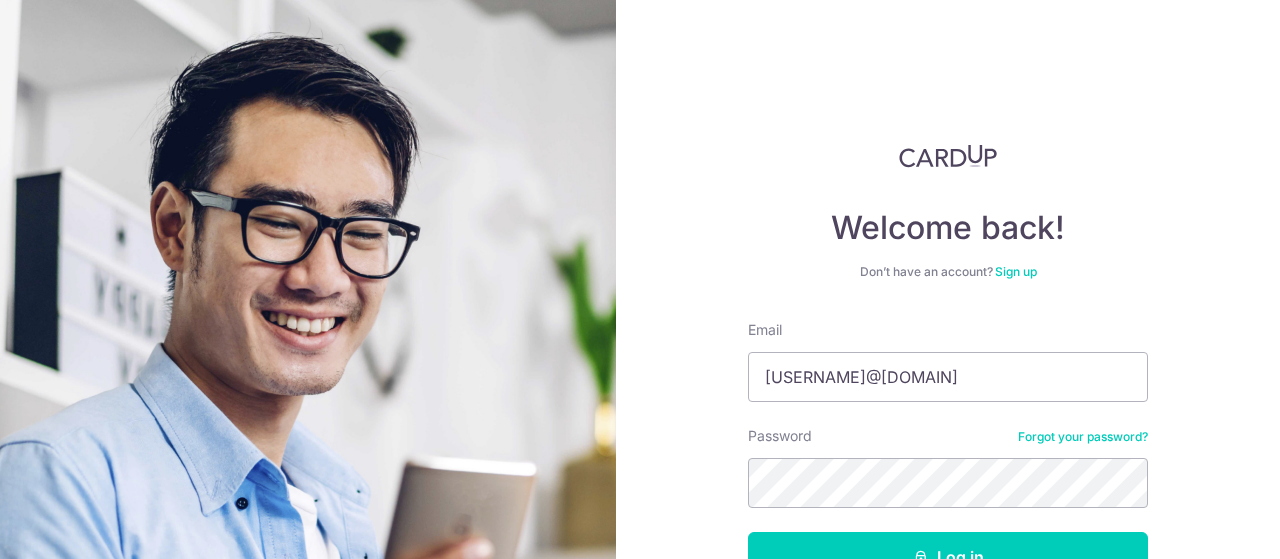 scroll, scrollTop: 0, scrollLeft: 0, axis: both 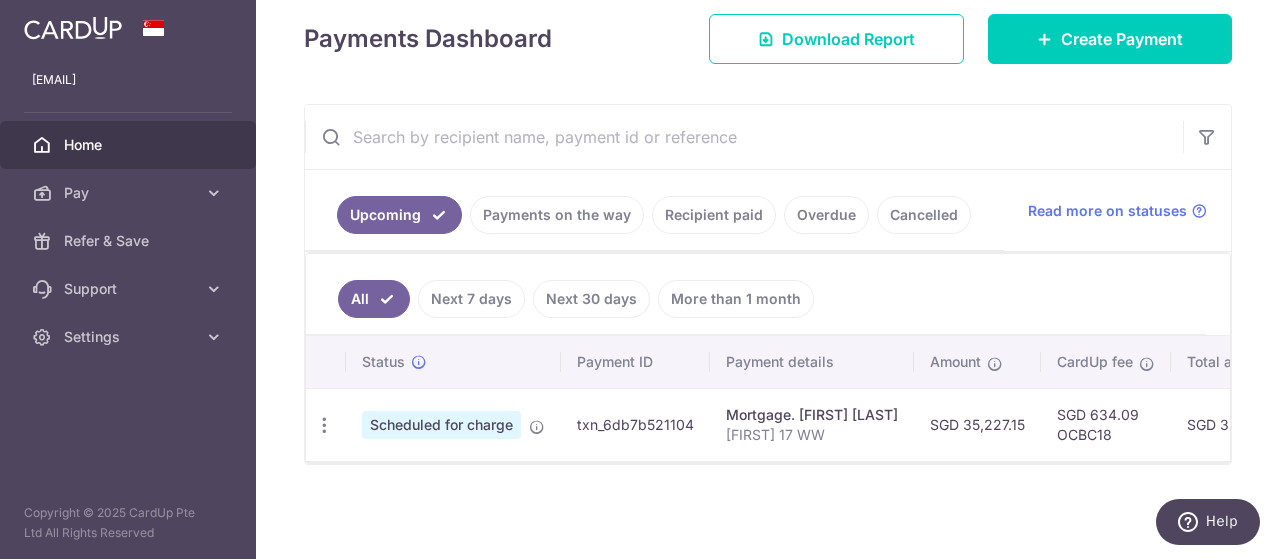 click on "Payments on the way" at bounding box center (557, 215) 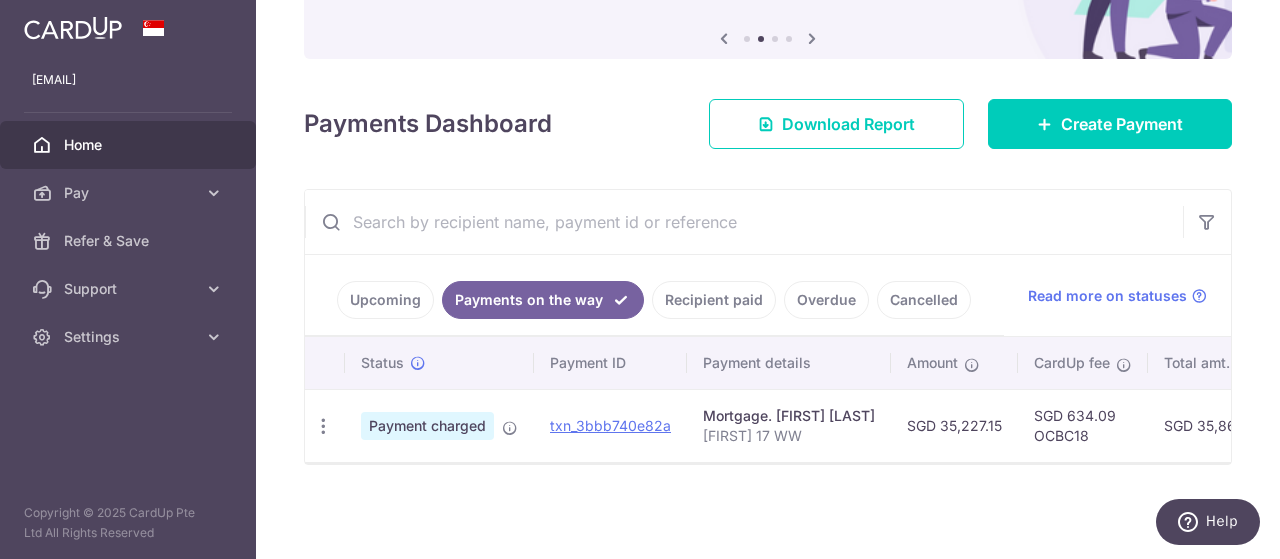 scroll, scrollTop: 207, scrollLeft: 0, axis: vertical 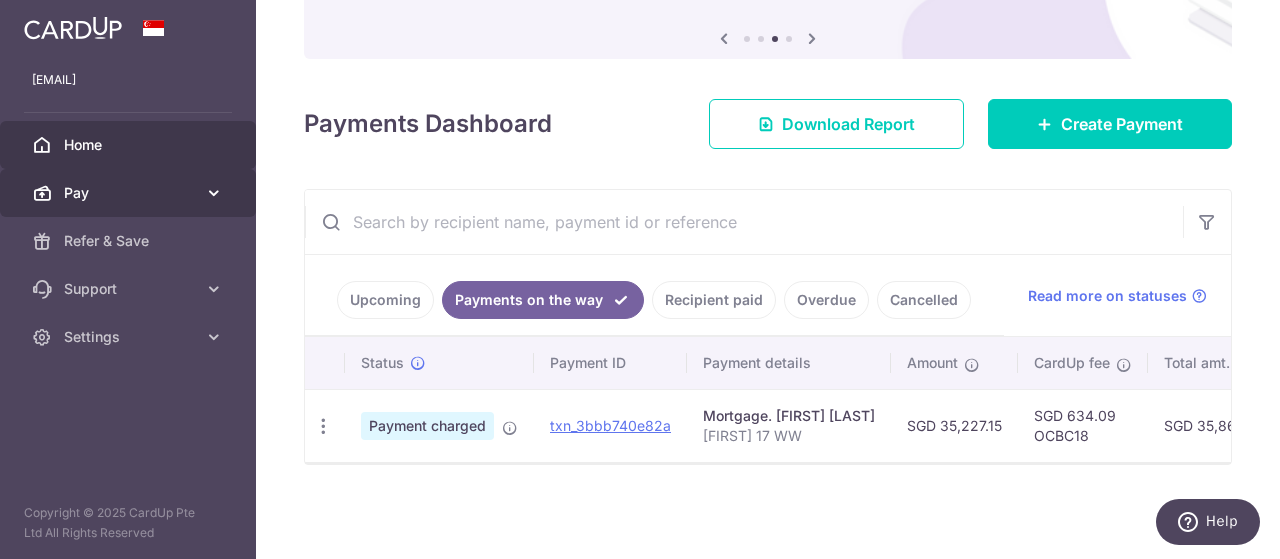 click on "Pay" at bounding box center [130, 193] 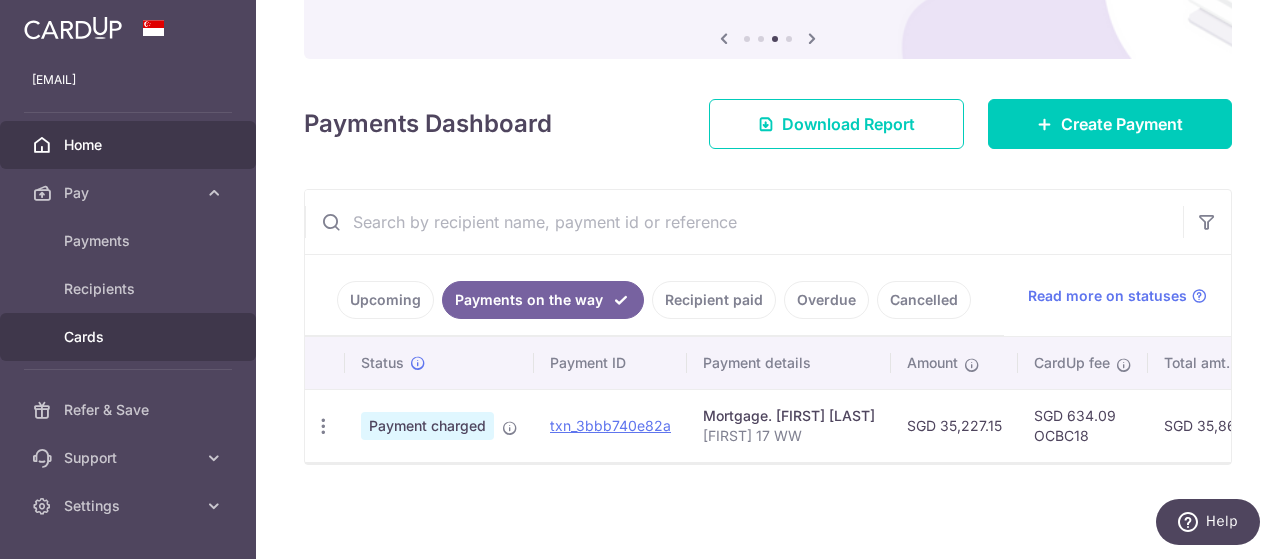 click on "Cards" at bounding box center [130, 337] 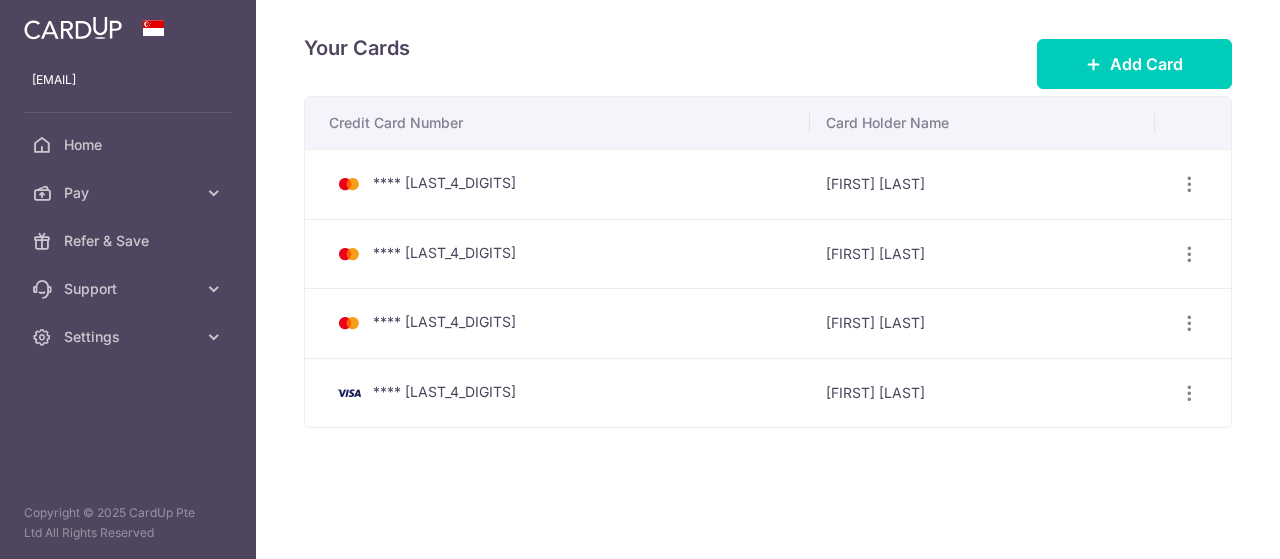 scroll, scrollTop: 0, scrollLeft: 0, axis: both 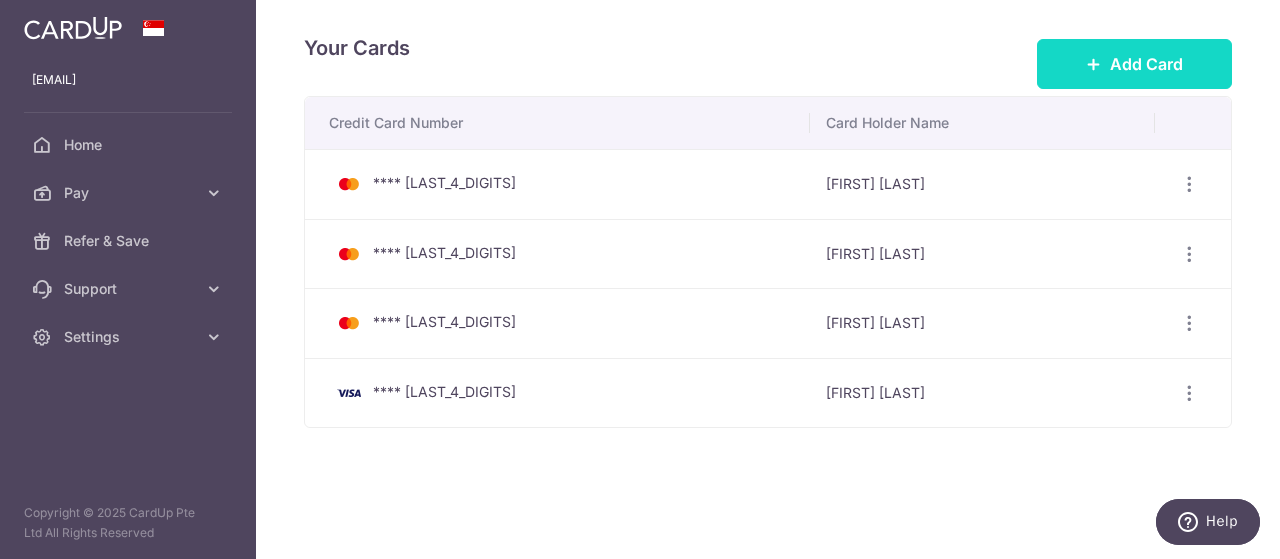 click on "Add Card" at bounding box center (1146, 64) 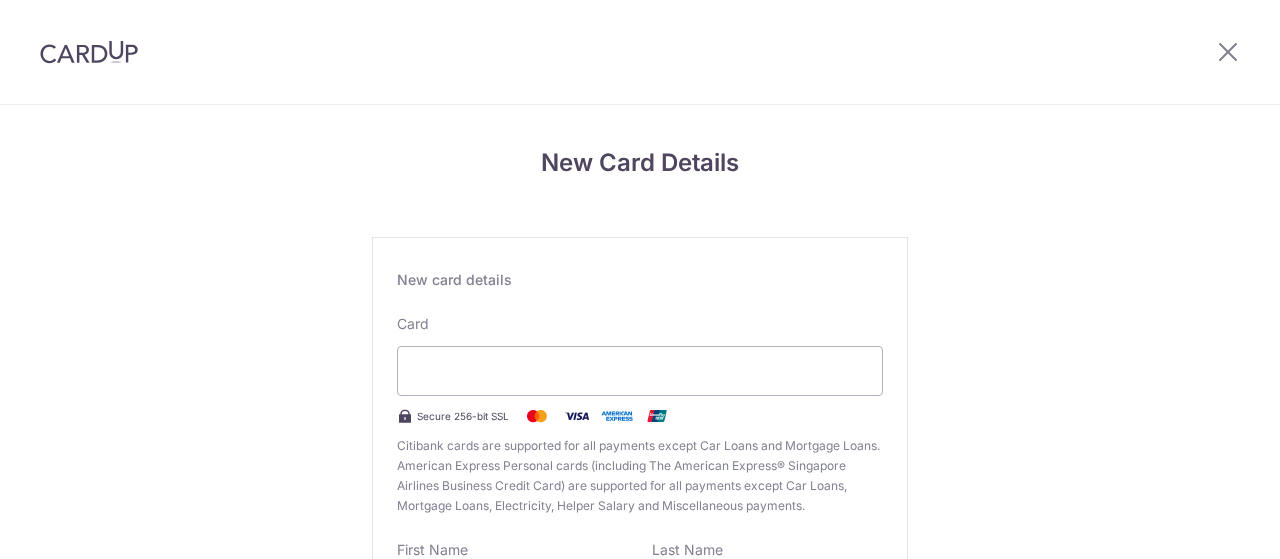 scroll, scrollTop: 0, scrollLeft: 0, axis: both 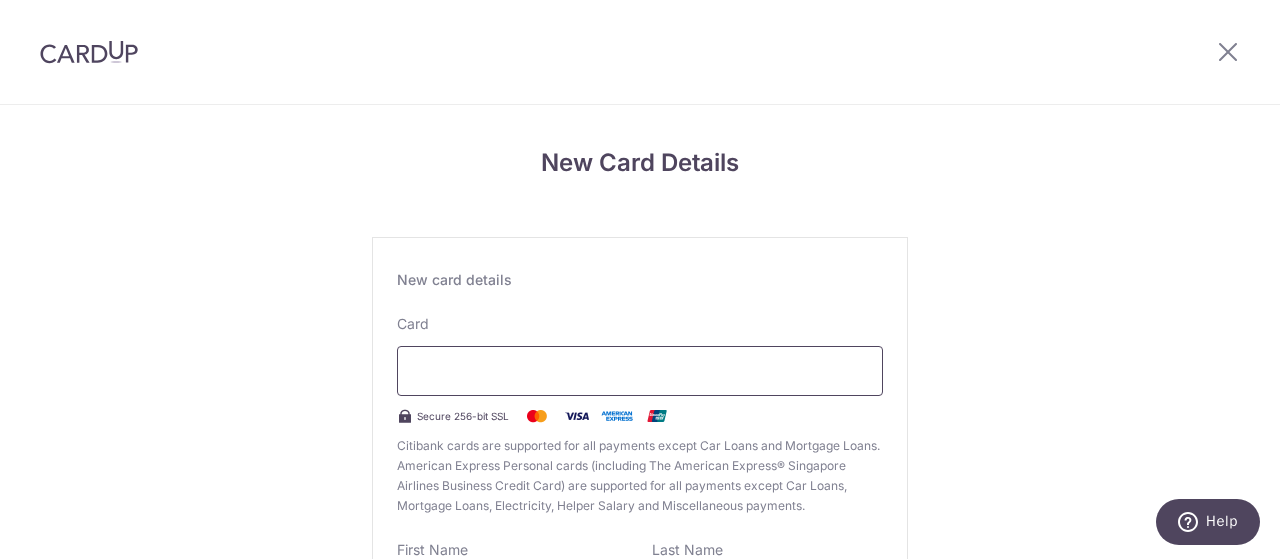 click at bounding box center (640, 371) 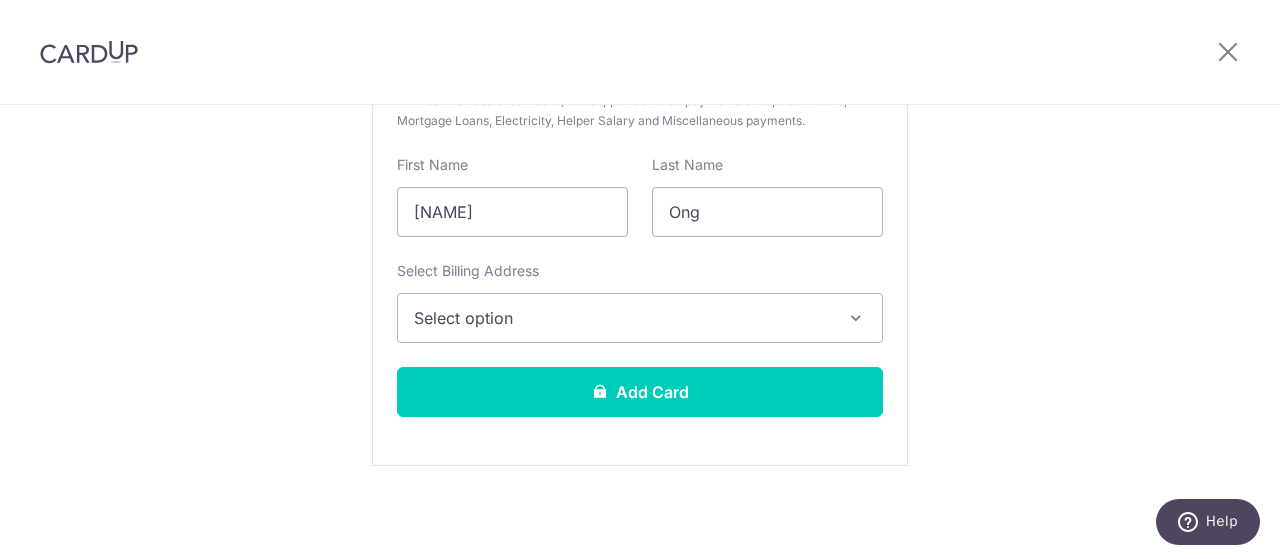 scroll, scrollTop: 386, scrollLeft: 0, axis: vertical 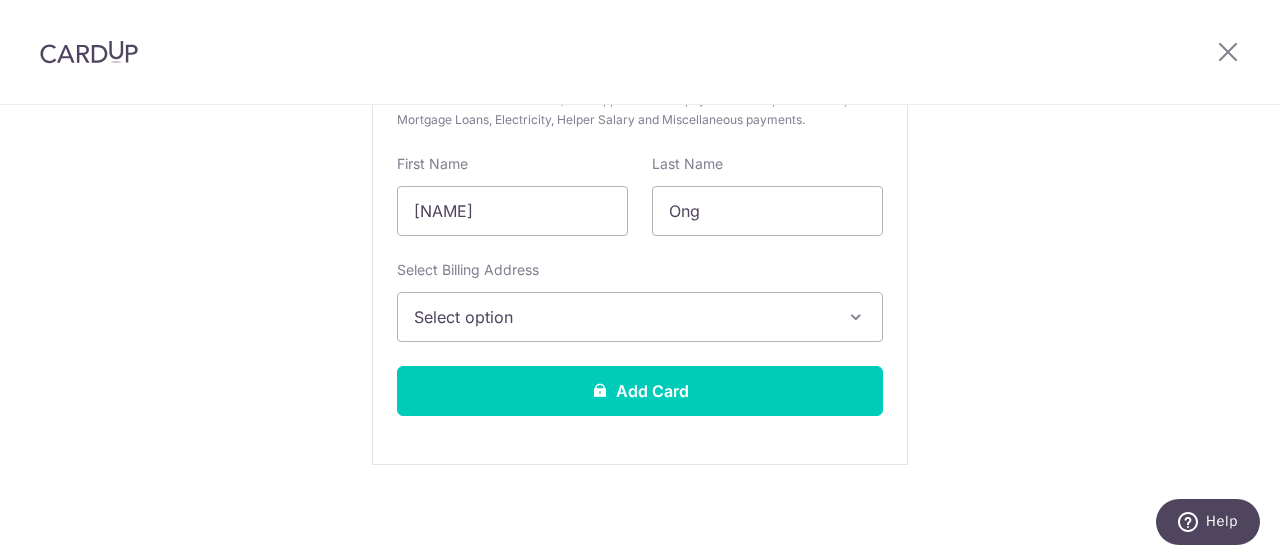 click on "Select option" at bounding box center [622, 317] 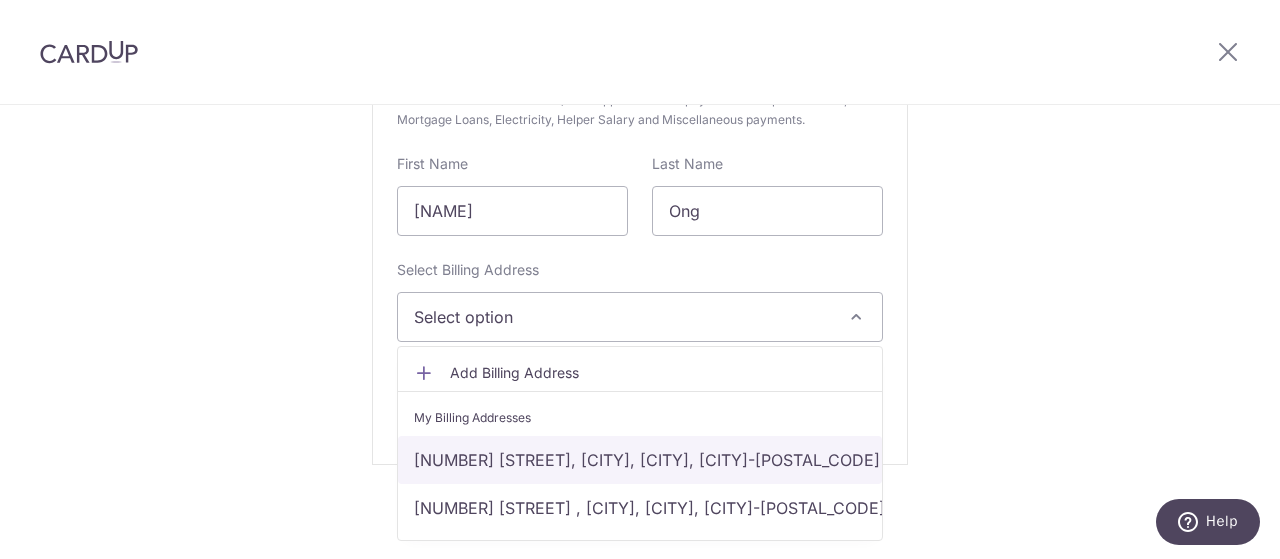 click on "17 waringin walk, Singapore, Singapore, Singapore-416281" at bounding box center (640, 460) 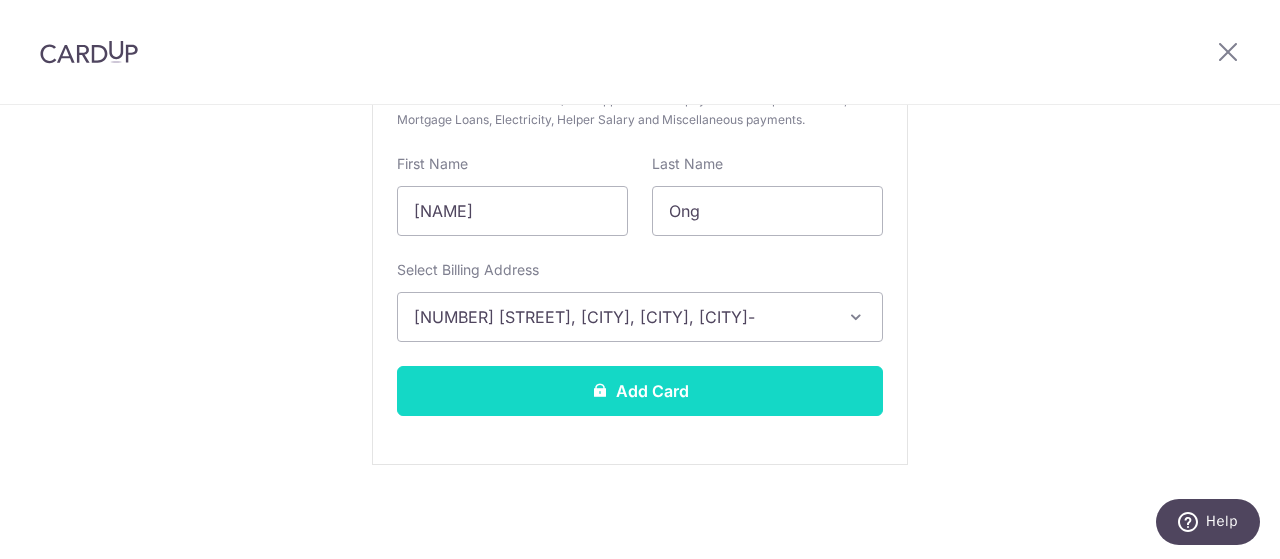 click on "Add Card" at bounding box center [640, 391] 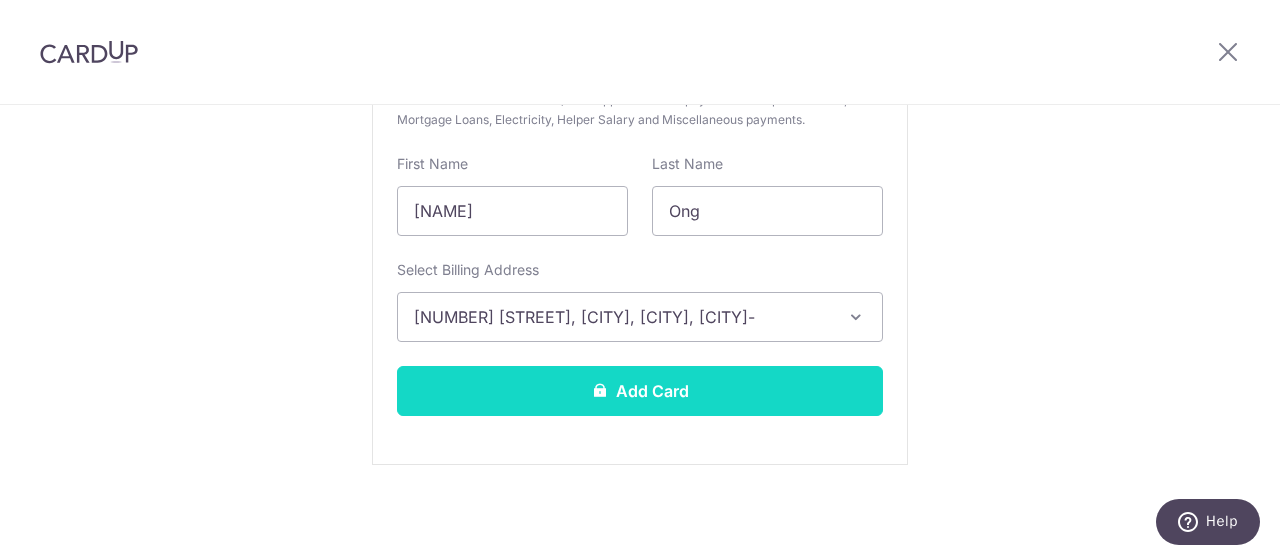 click on "Add Card" at bounding box center [640, 391] 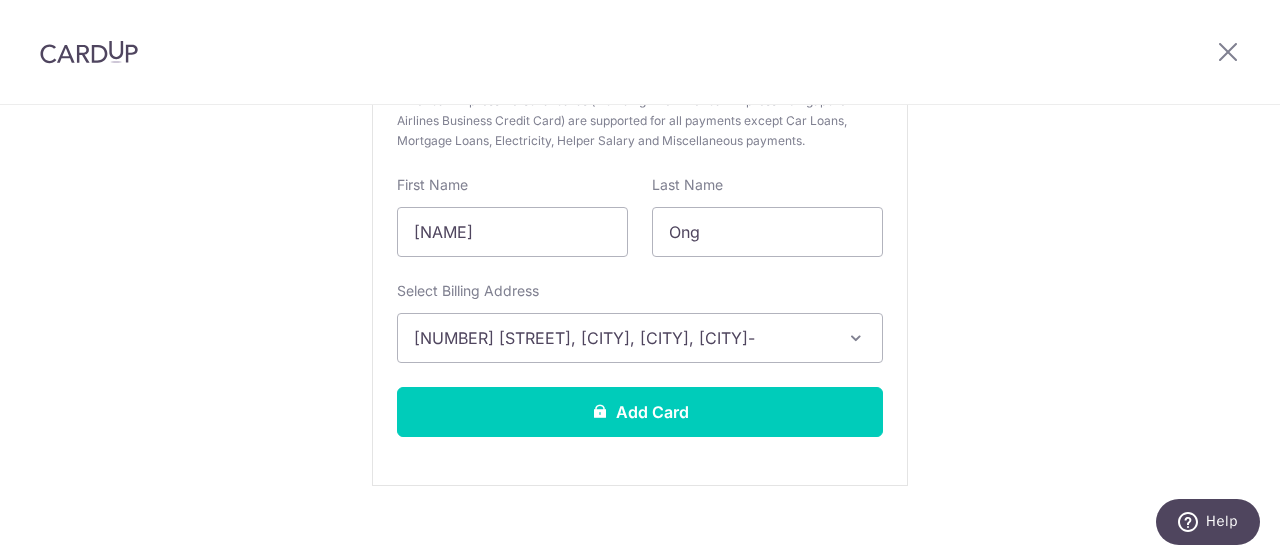 scroll, scrollTop: 386, scrollLeft: 0, axis: vertical 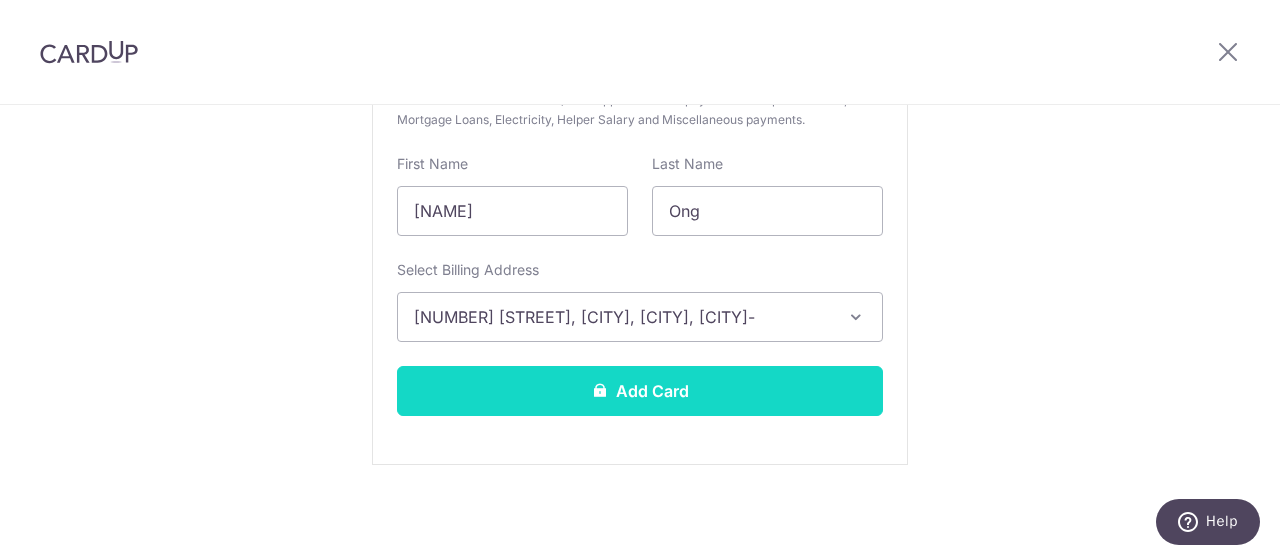 click on "Add Card" at bounding box center (640, 391) 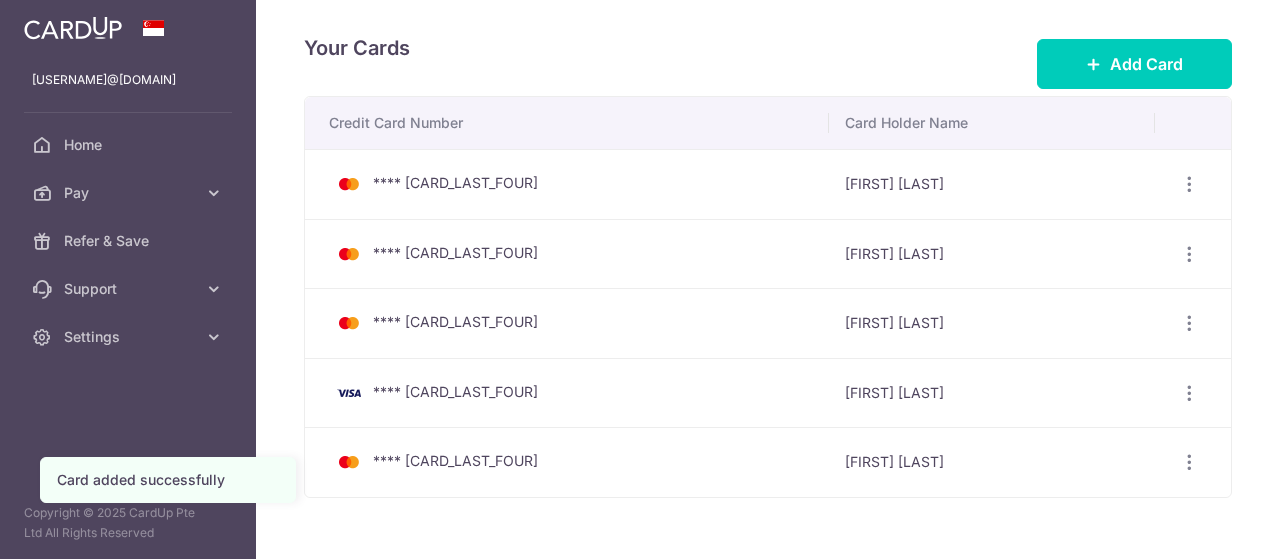 scroll, scrollTop: 0, scrollLeft: 0, axis: both 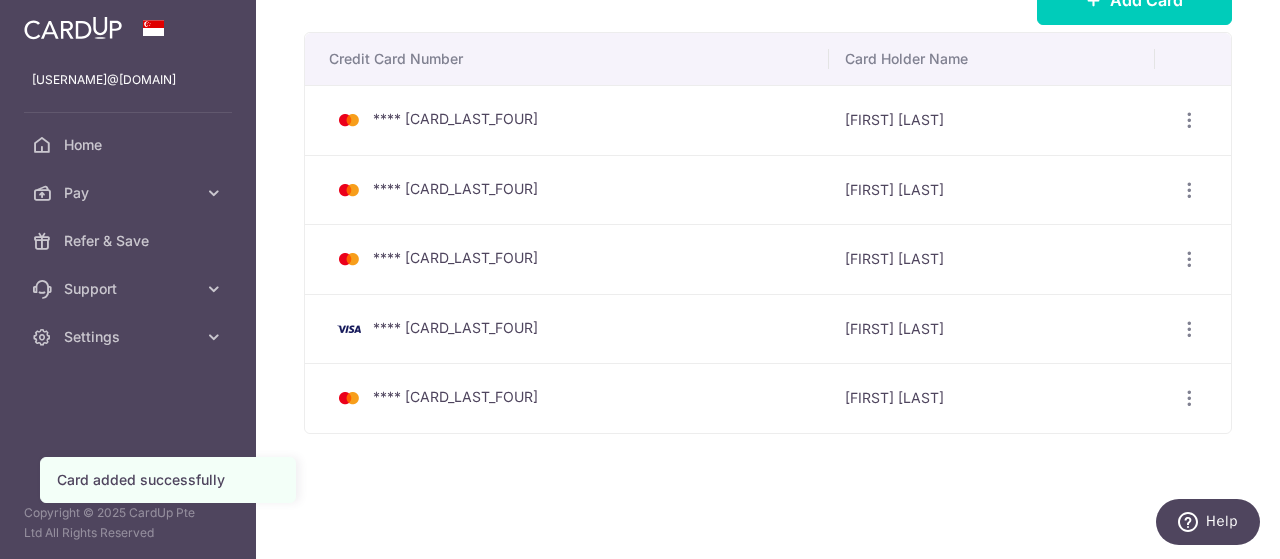 click on "**** [CARD_LAST_FOUR]" at bounding box center (571, 398) 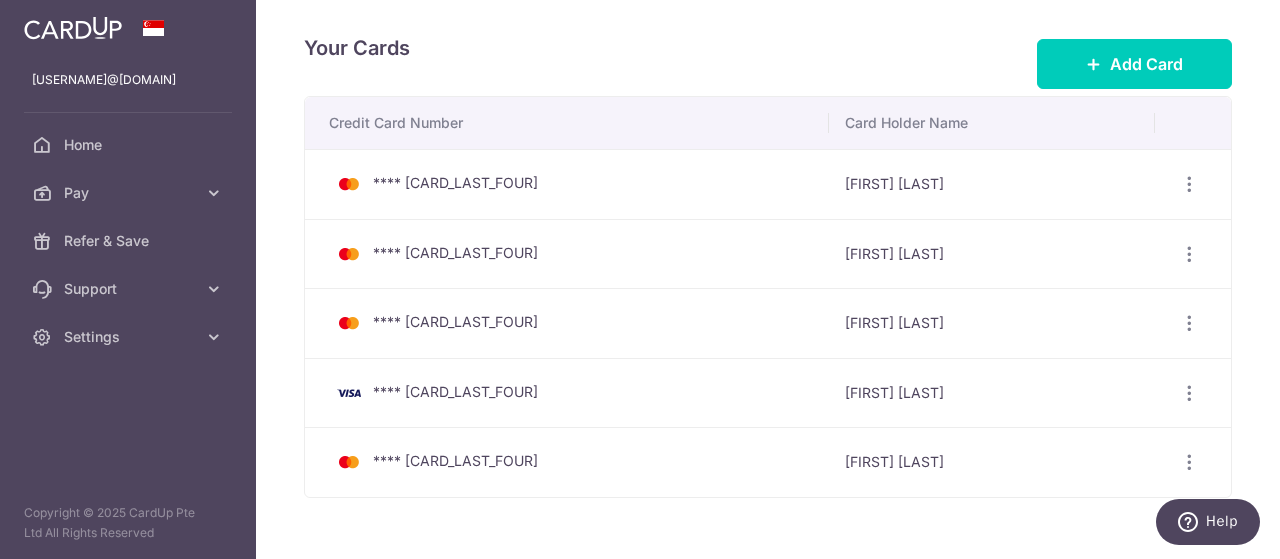 drag, startPoint x: 403, startPoint y: 167, endPoint x: 408, endPoint y: 177, distance: 11.18034 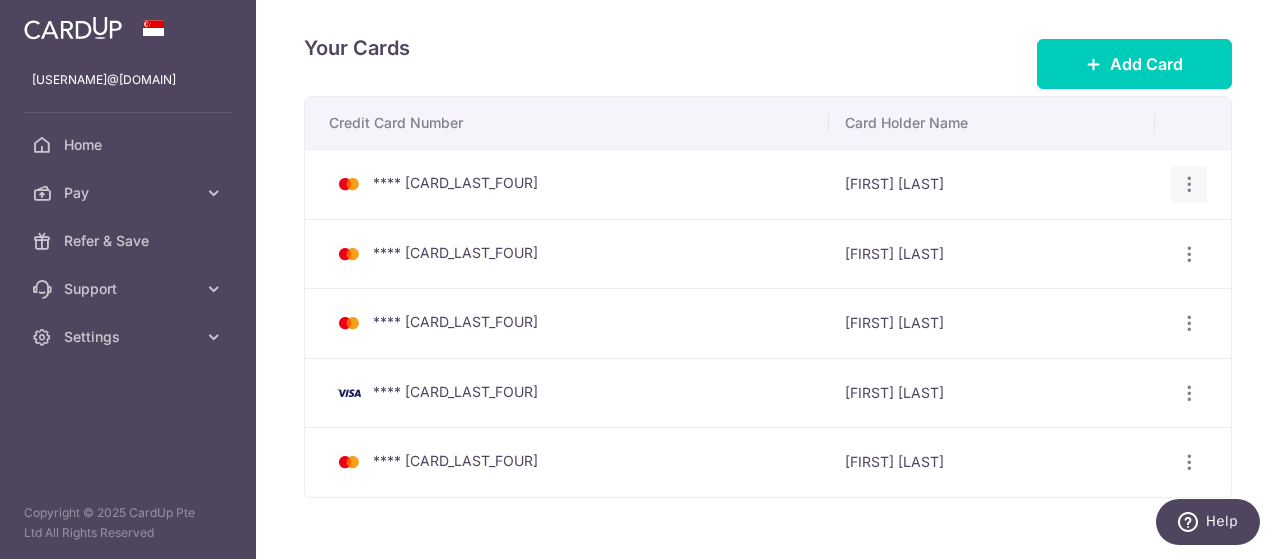 click at bounding box center [1189, 184] 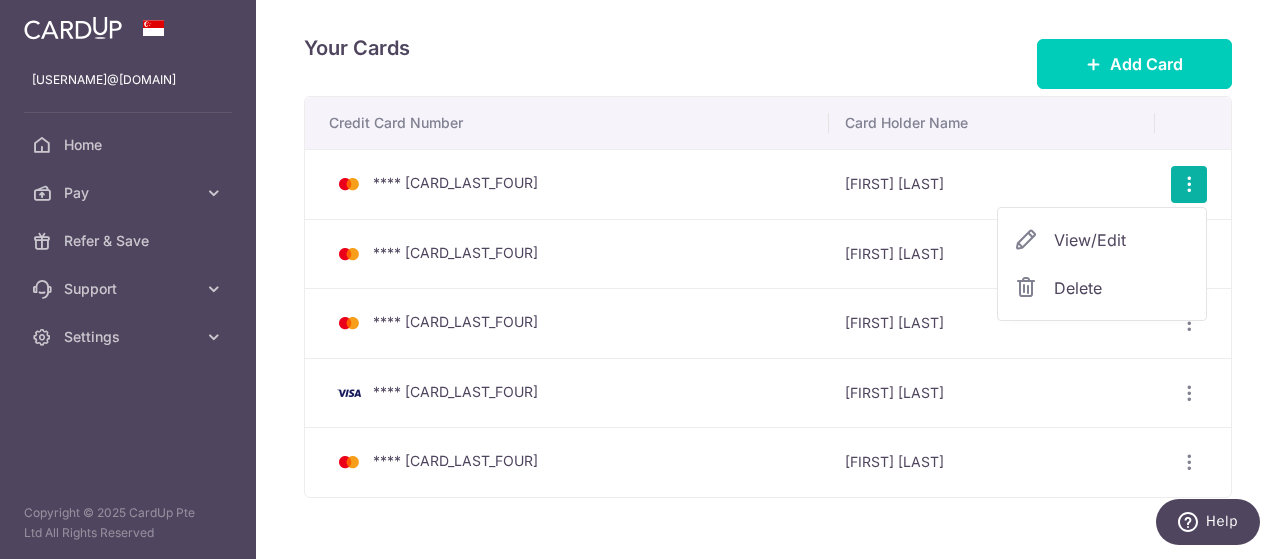 click on "Delete" at bounding box center [1122, 288] 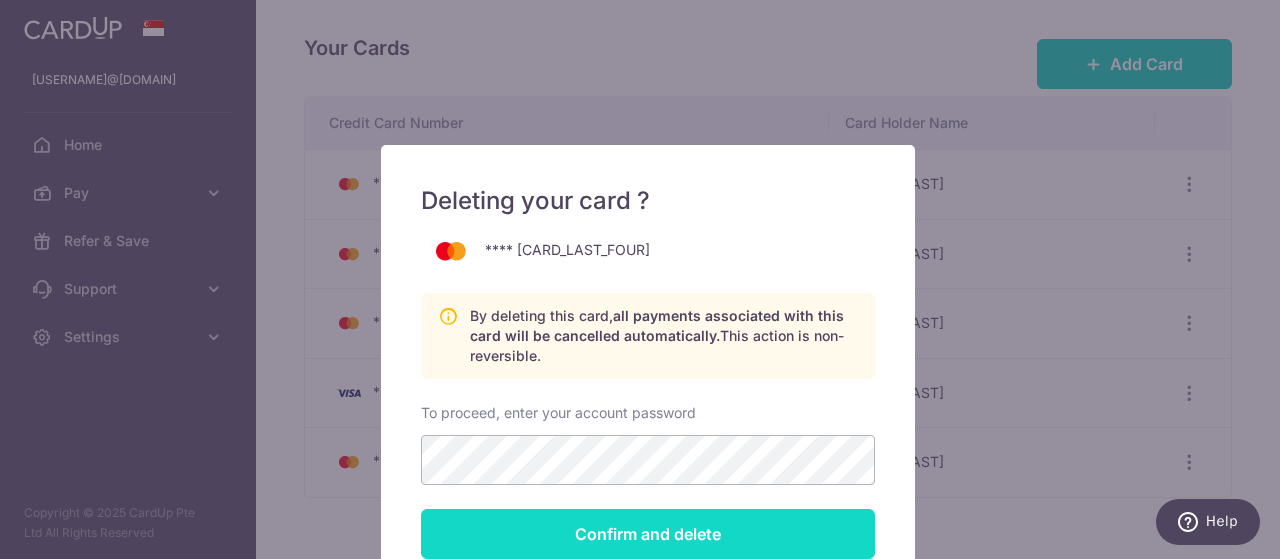 click on "Confirm and delete" at bounding box center (648, 534) 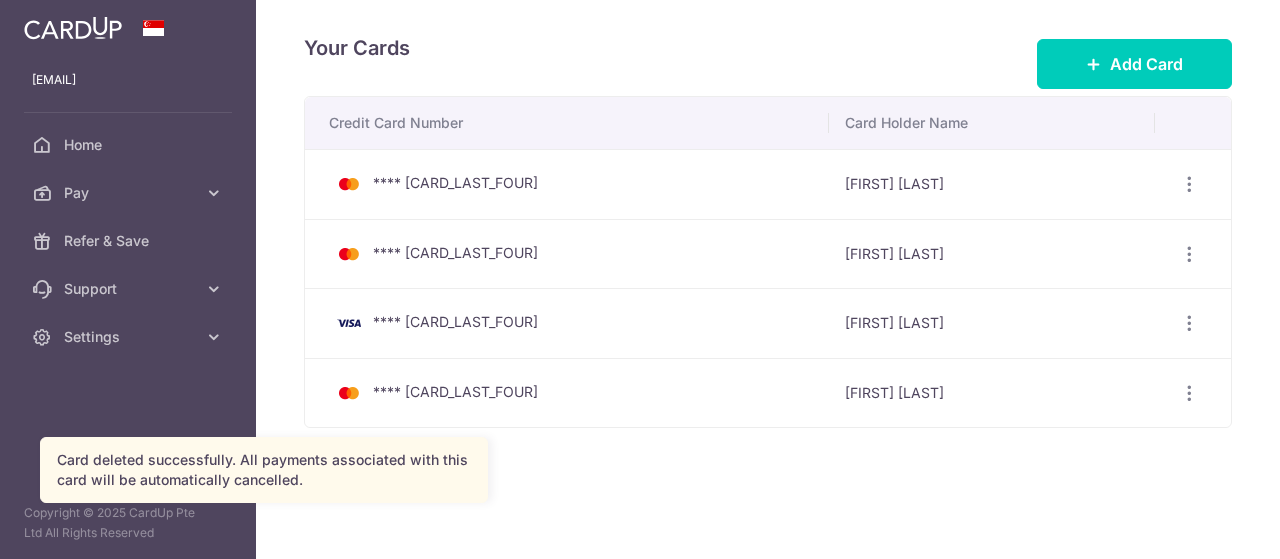 scroll, scrollTop: 0, scrollLeft: 0, axis: both 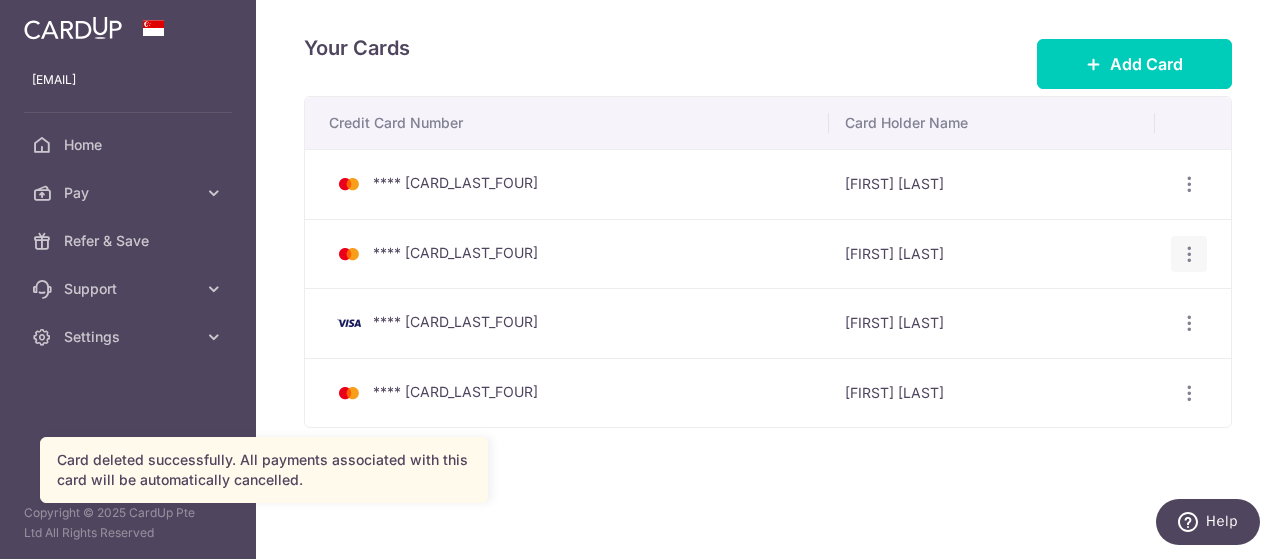 click at bounding box center (1189, 184) 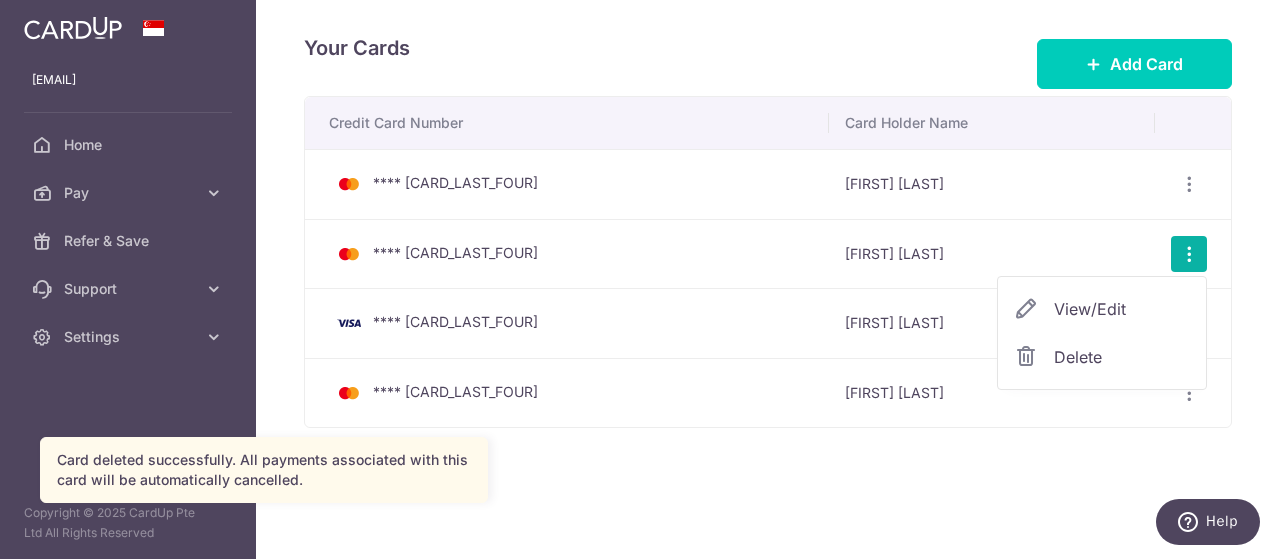 click on "Delete" at bounding box center [1122, 357] 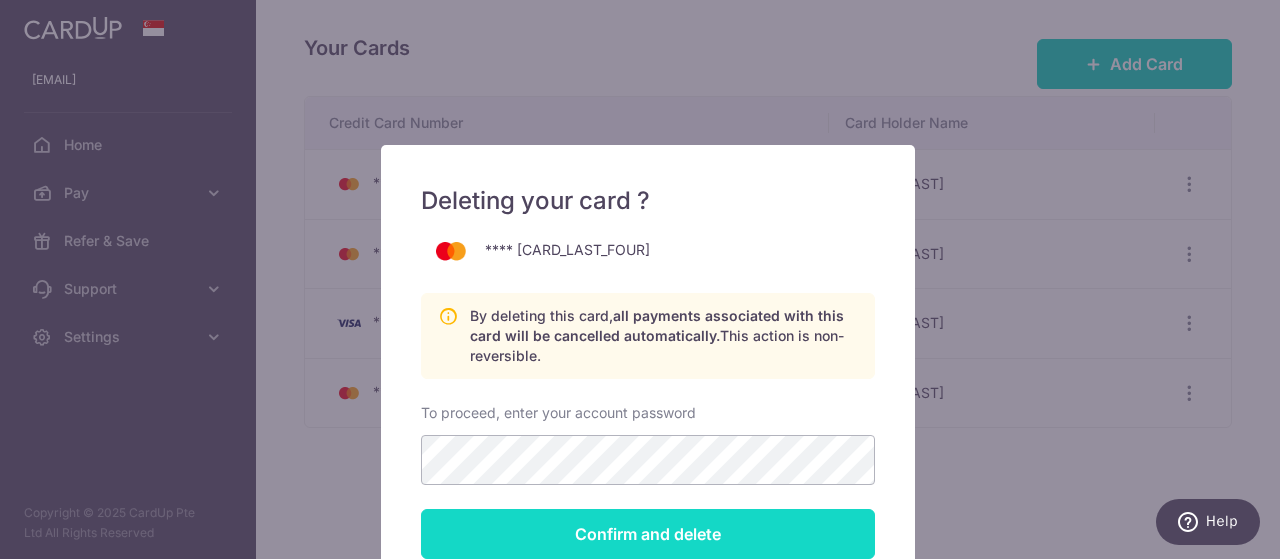 click on "Confirm and delete" at bounding box center [648, 534] 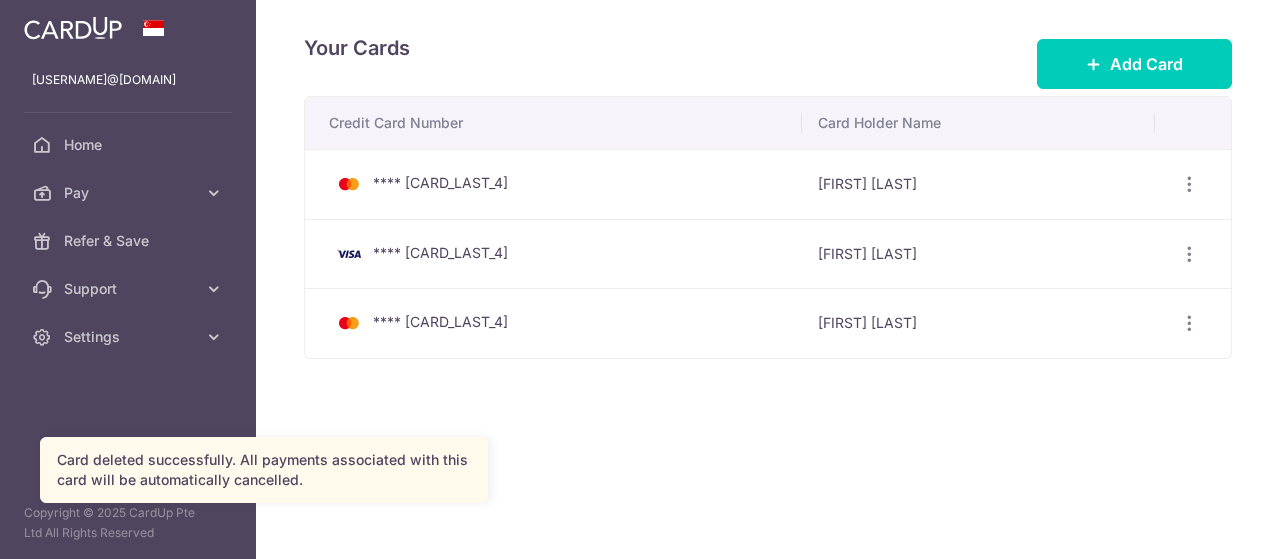 scroll, scrollTop: 0, scrollLeft: 0, axis: both 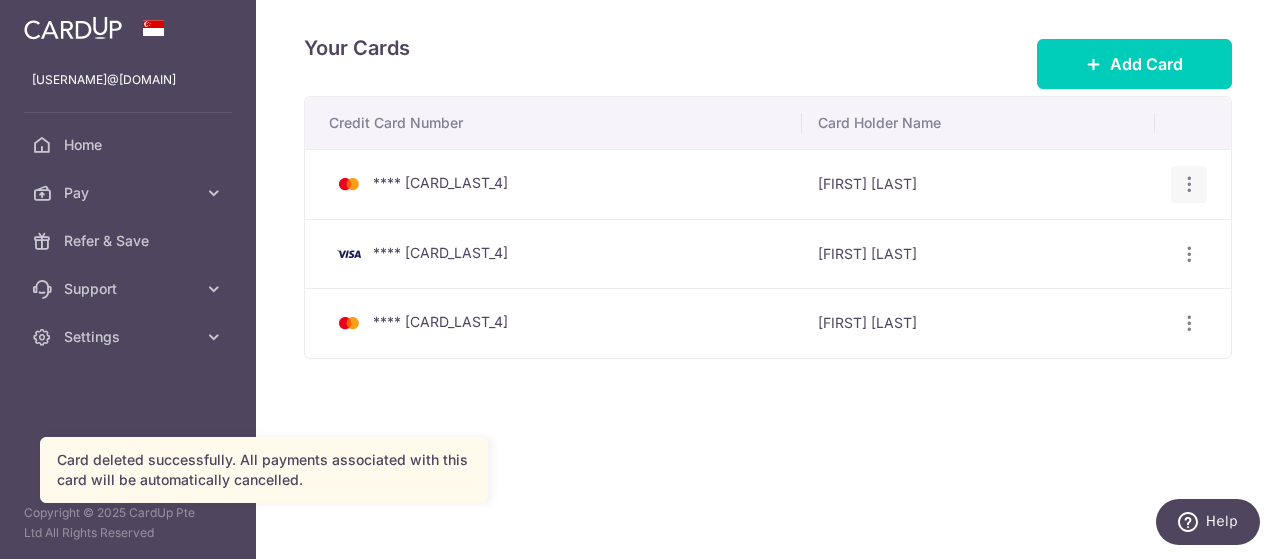 click at bounding box center (1189, 184) 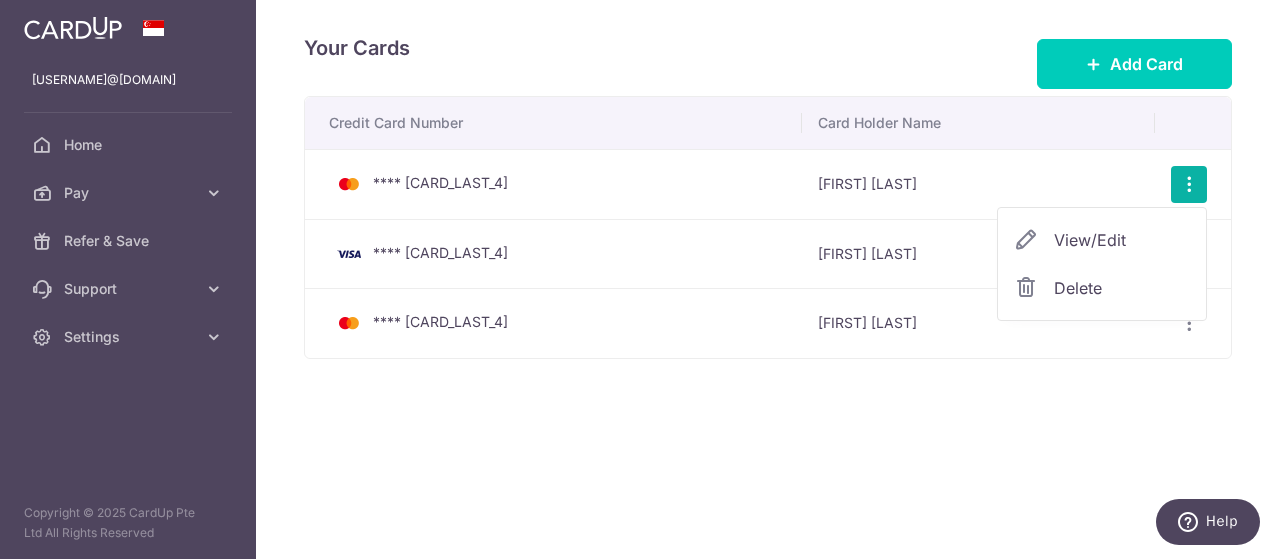 click on "Delete" at bounding box center (1122, 288) 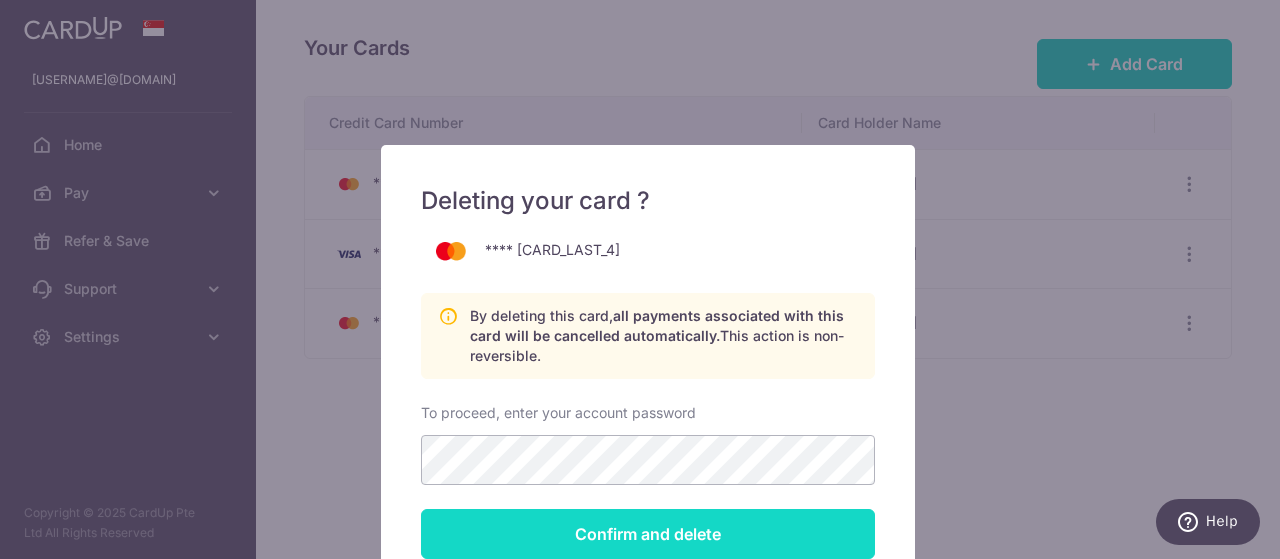 click on "Confirm and delete" at bounding box center (648, 534) 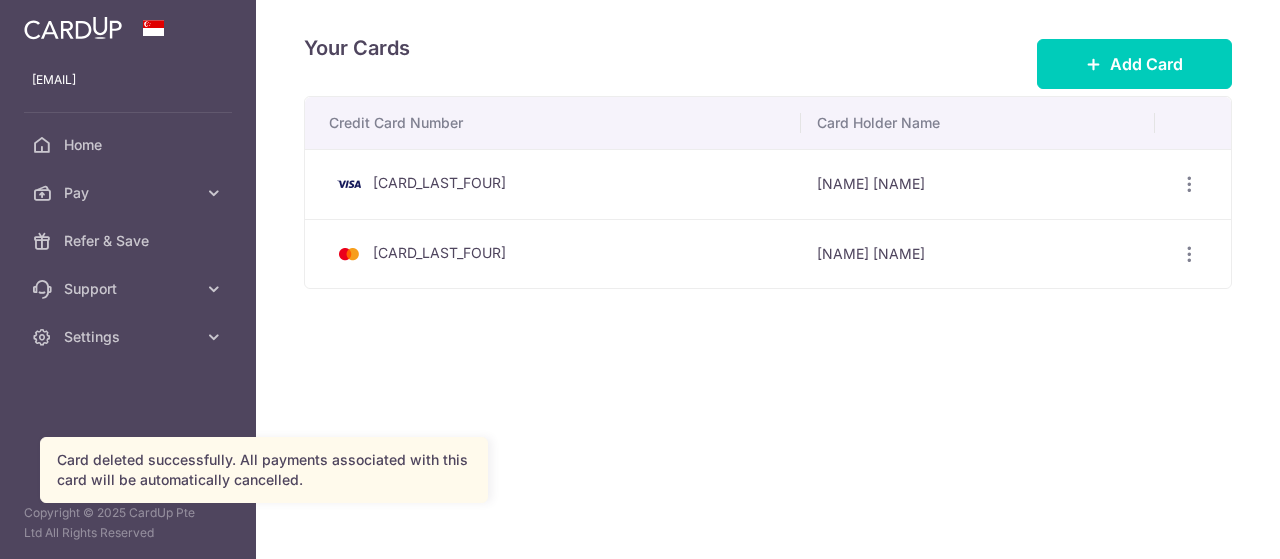 scroll, scrollTop: 0, scrollLeft: 0, axis: both 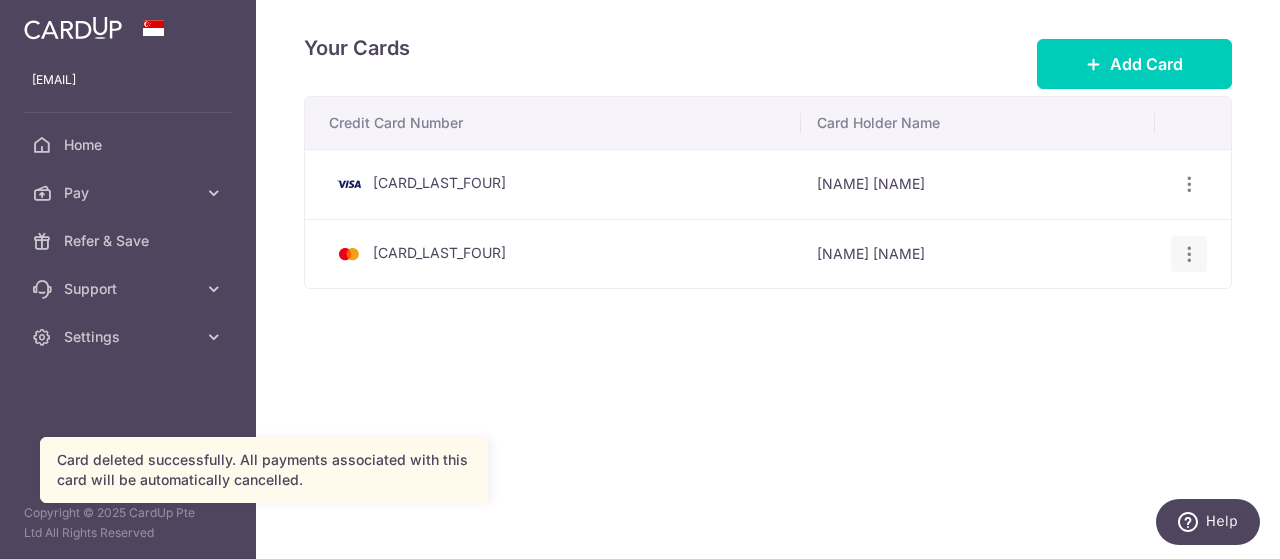 click at bounding box center [1189, 184] 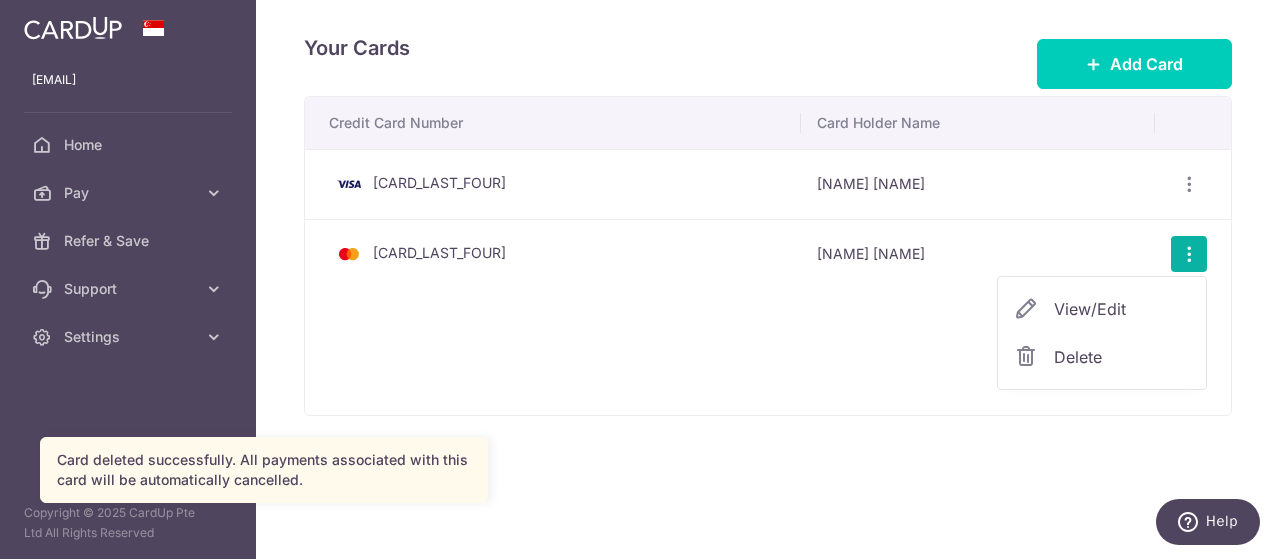 click on "View/Edit" at bounding box center (1122, 309) 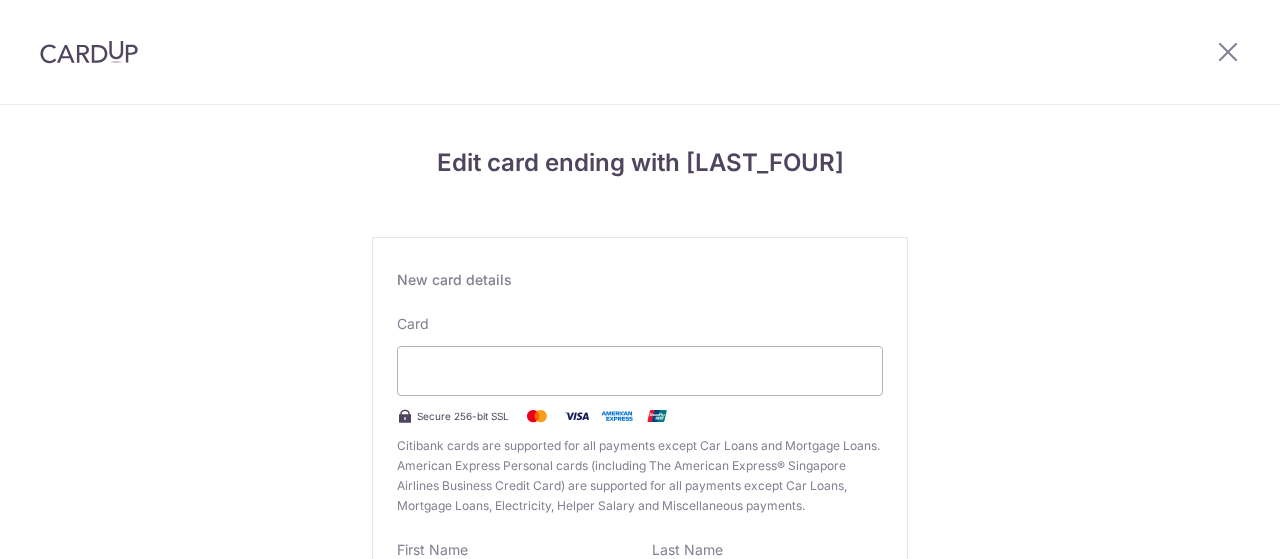 scroll, scrollTop: 0, scrollLeft: 0, axis: both 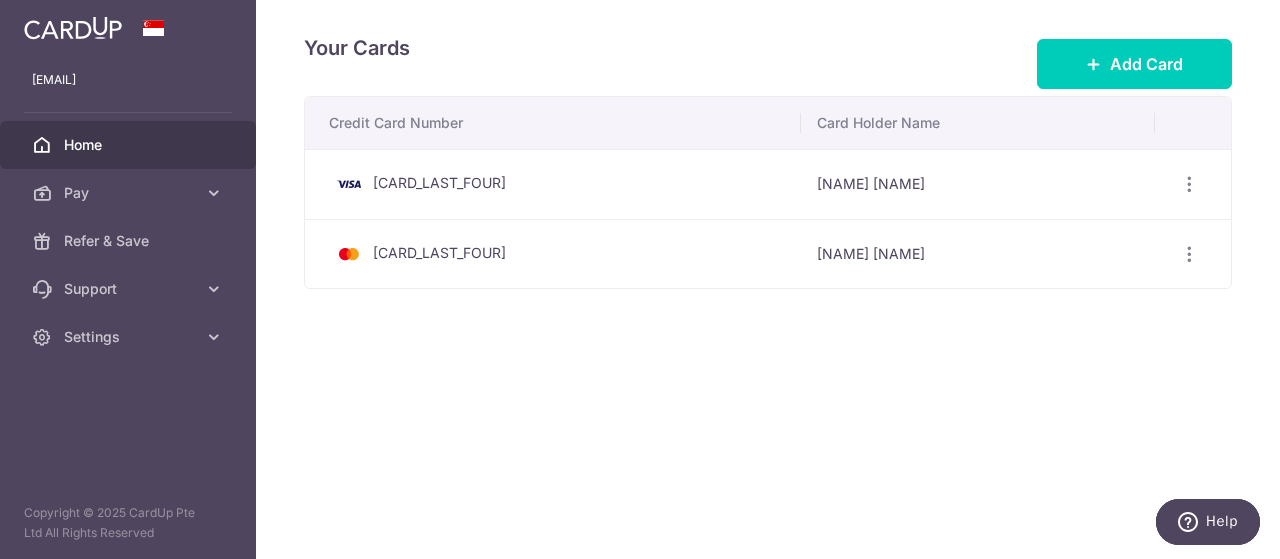 click on "Home" at bounding box center (130, 145) 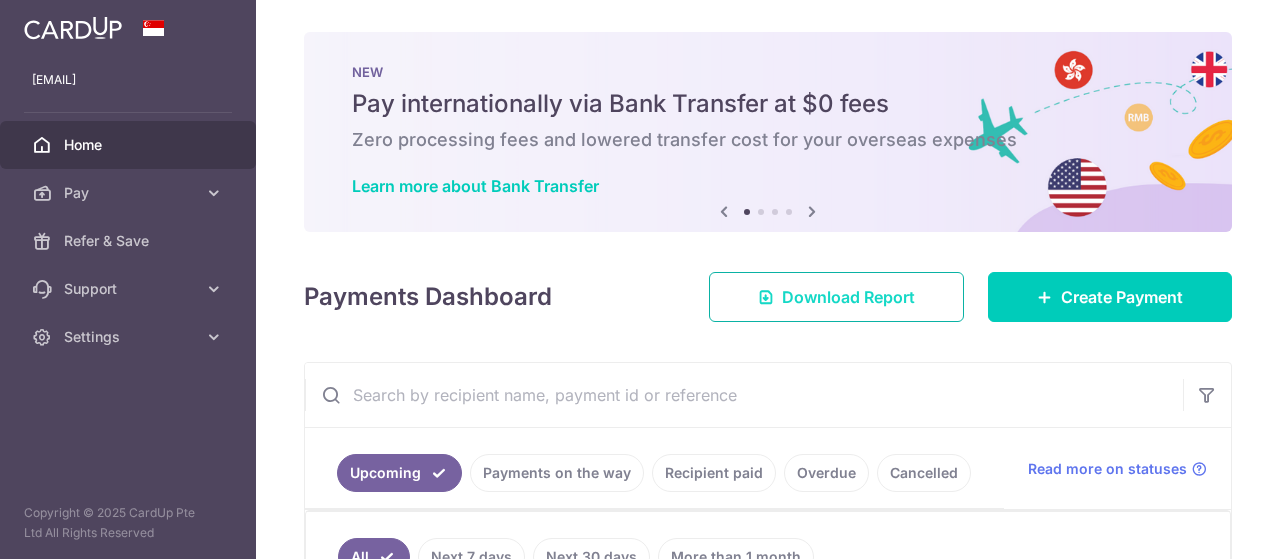 scroll, scrollTop: 0, scrollLeft: 0, axis: both 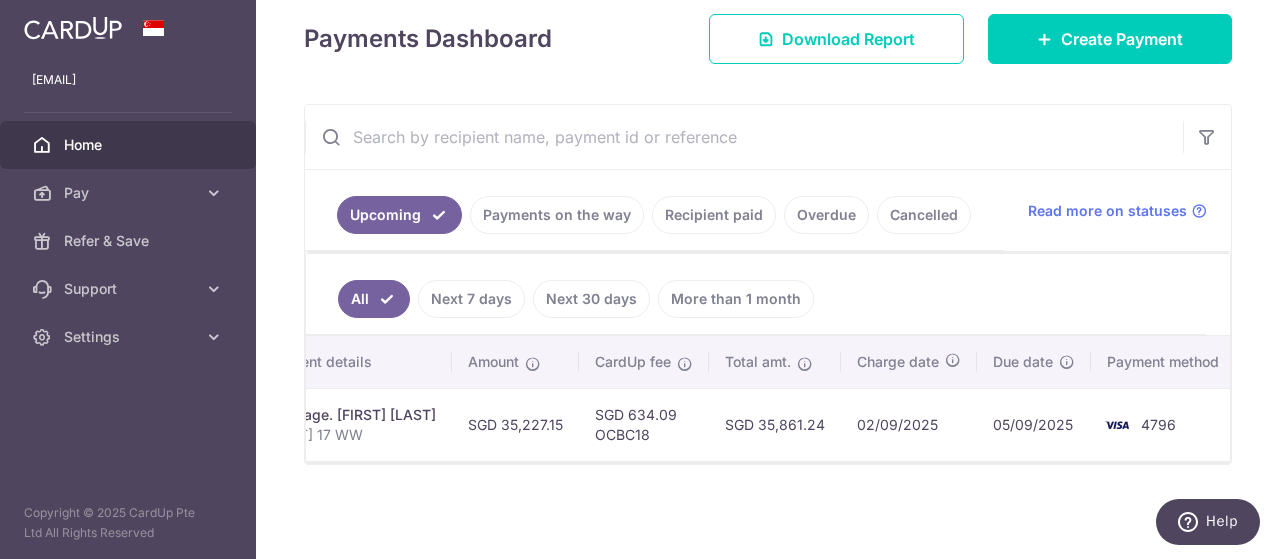 click on "4796" at bounding box center [1167, 424] 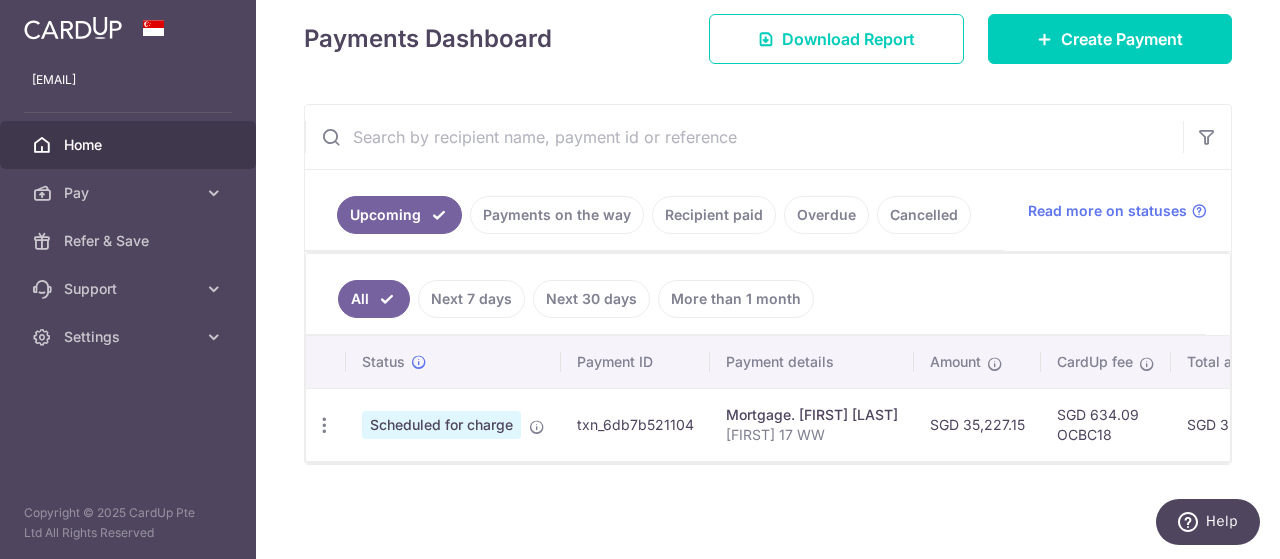 scroll, scrollTop: 0, scrollLeft: 462, axis: horizontal 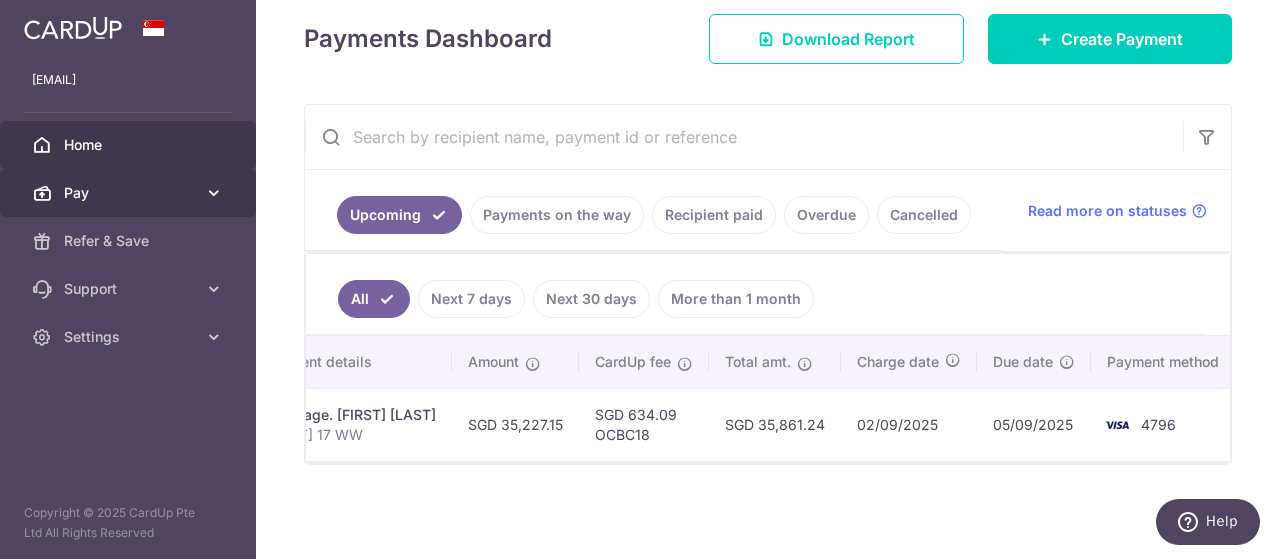 click on "Pay" at bounding box center [130, 193] 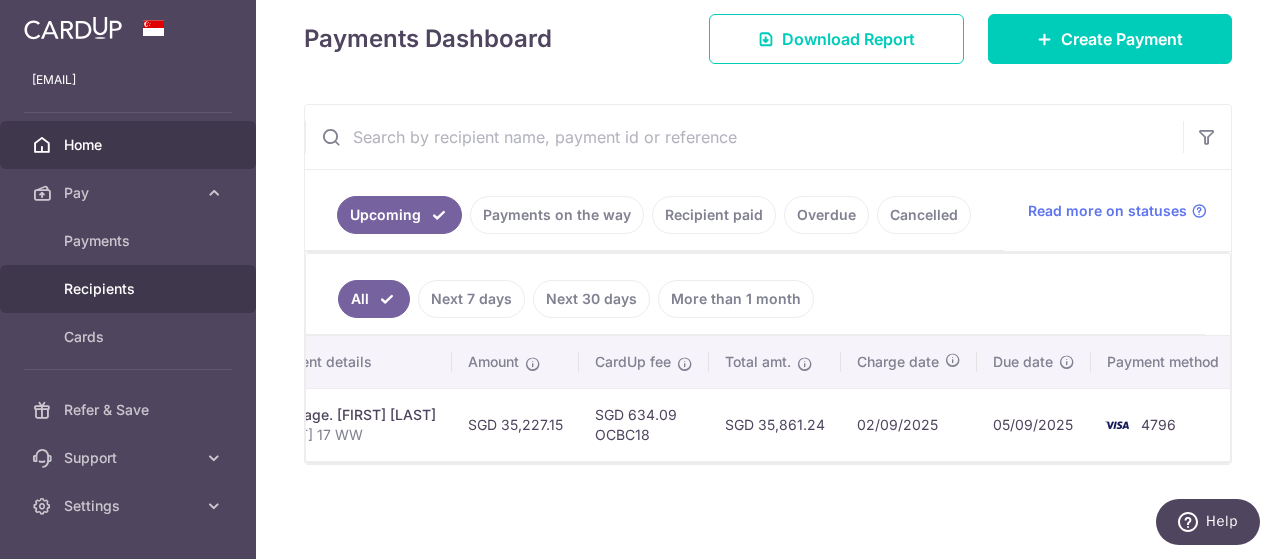click on "Recipients" at bounding box center (130, 289) 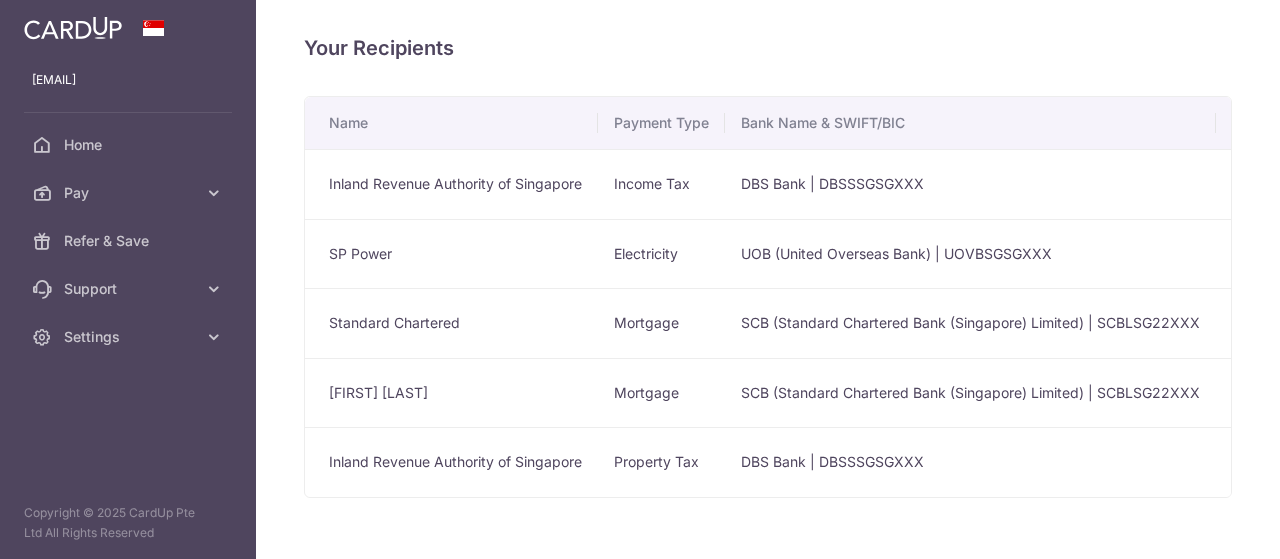 scroll, scrollTop: 0, scrollLeft: 0, axis: both 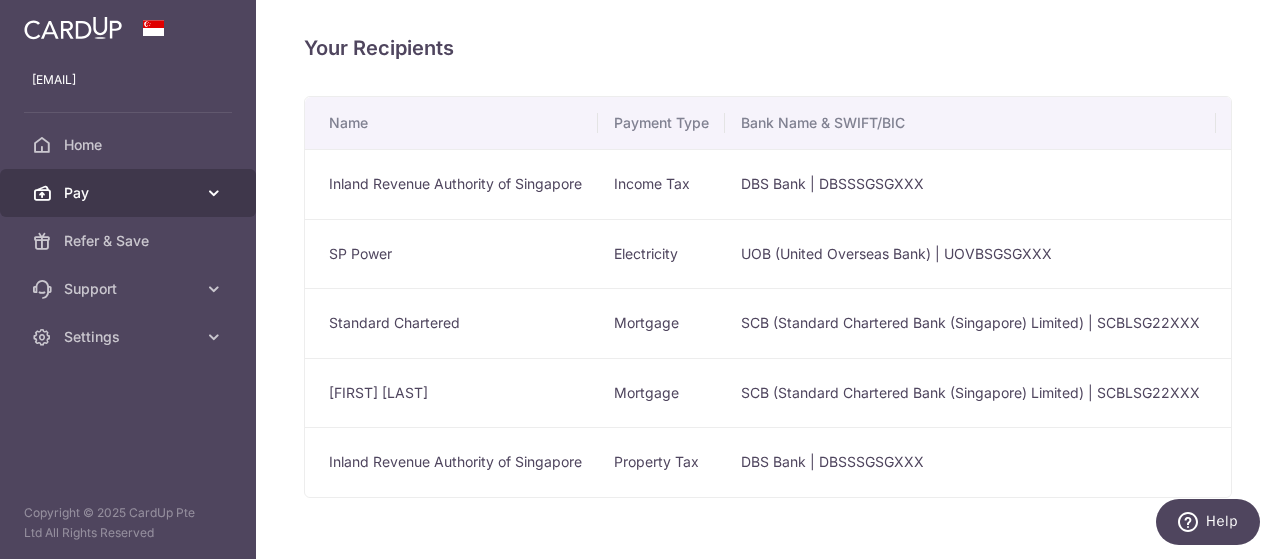 click on "Pay" at bounding box center (128, 193) 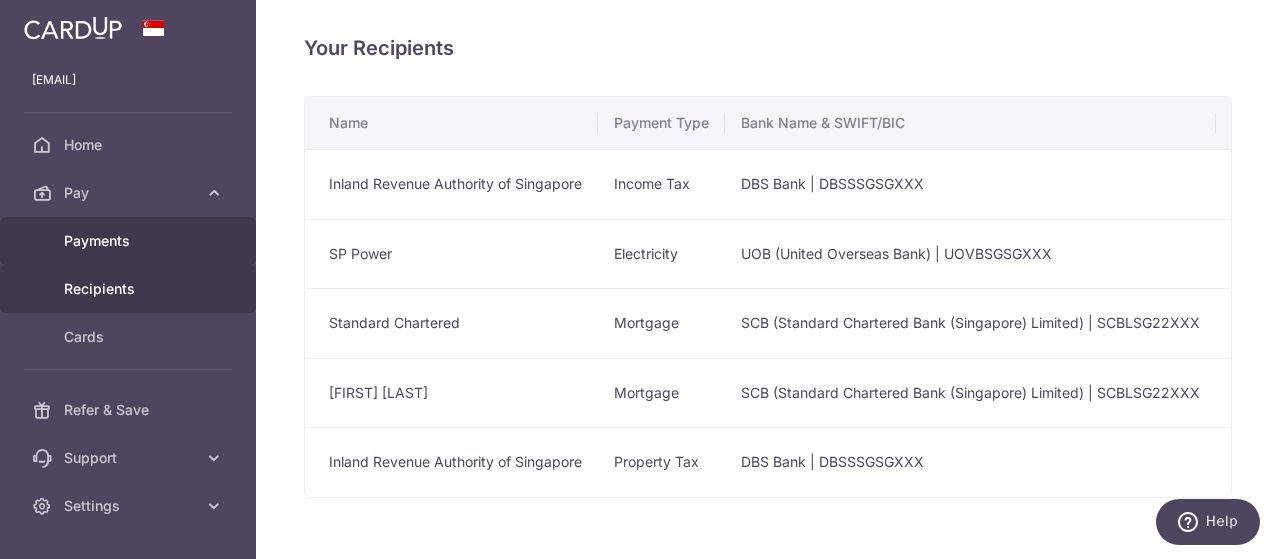click on "Payments" at bounding box center (130, 241) 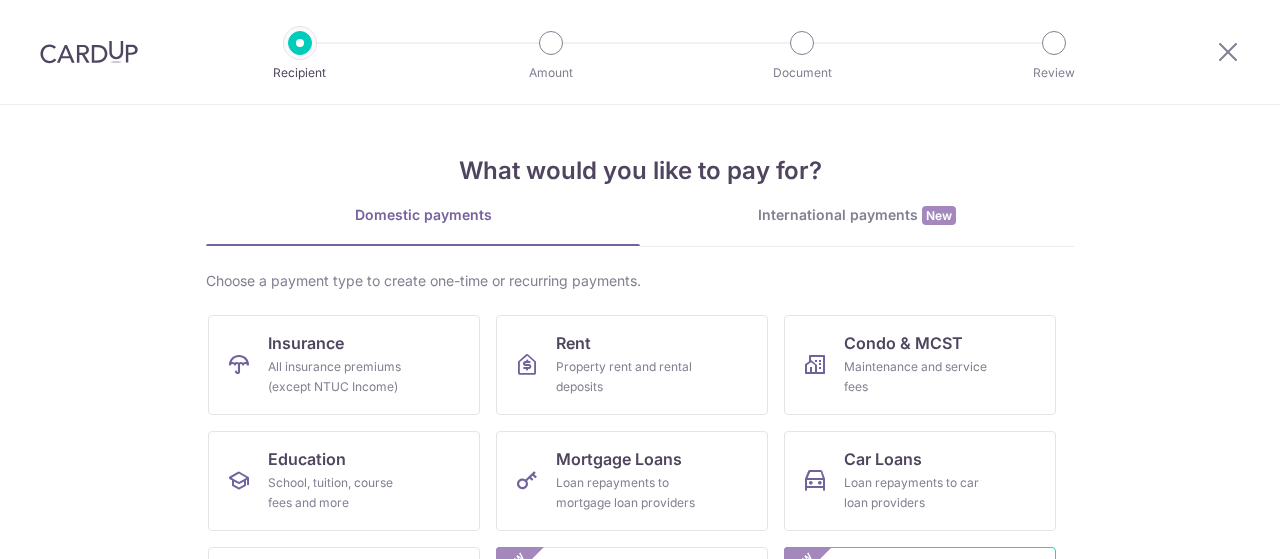 scroll, scrollTop: 0, scrollLeft: 0, axis: both 